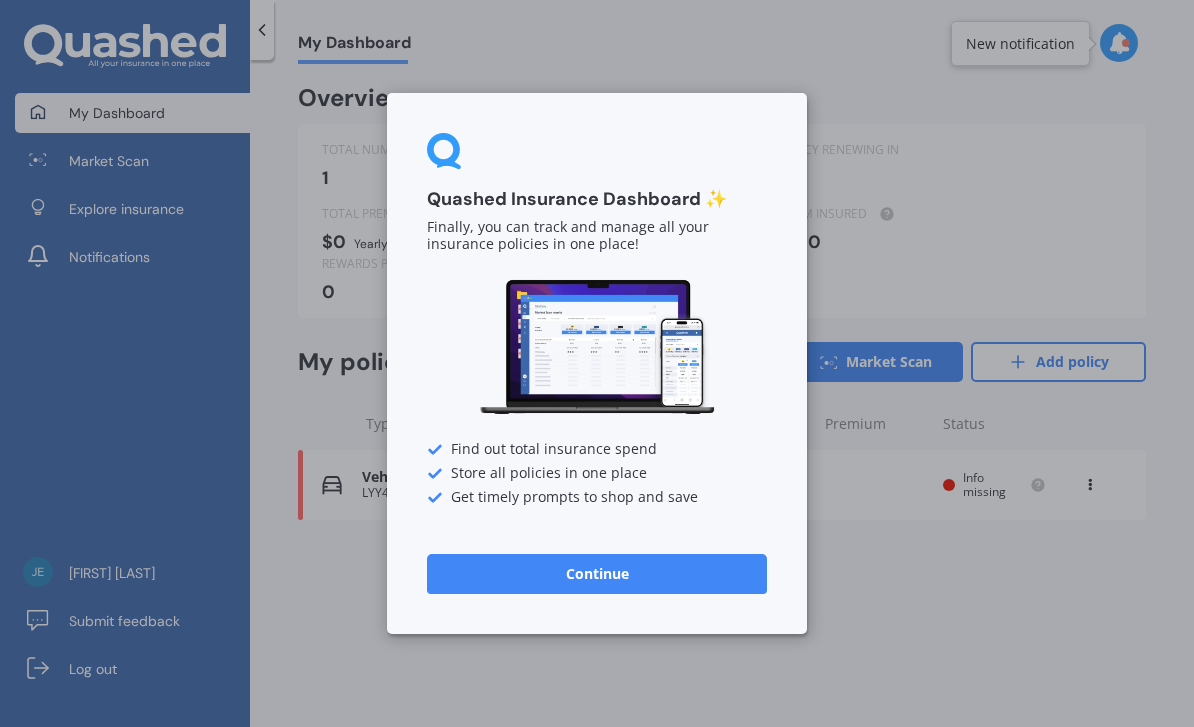 scroll, scrollTop: 0, scrollLeft: 0, axis: both 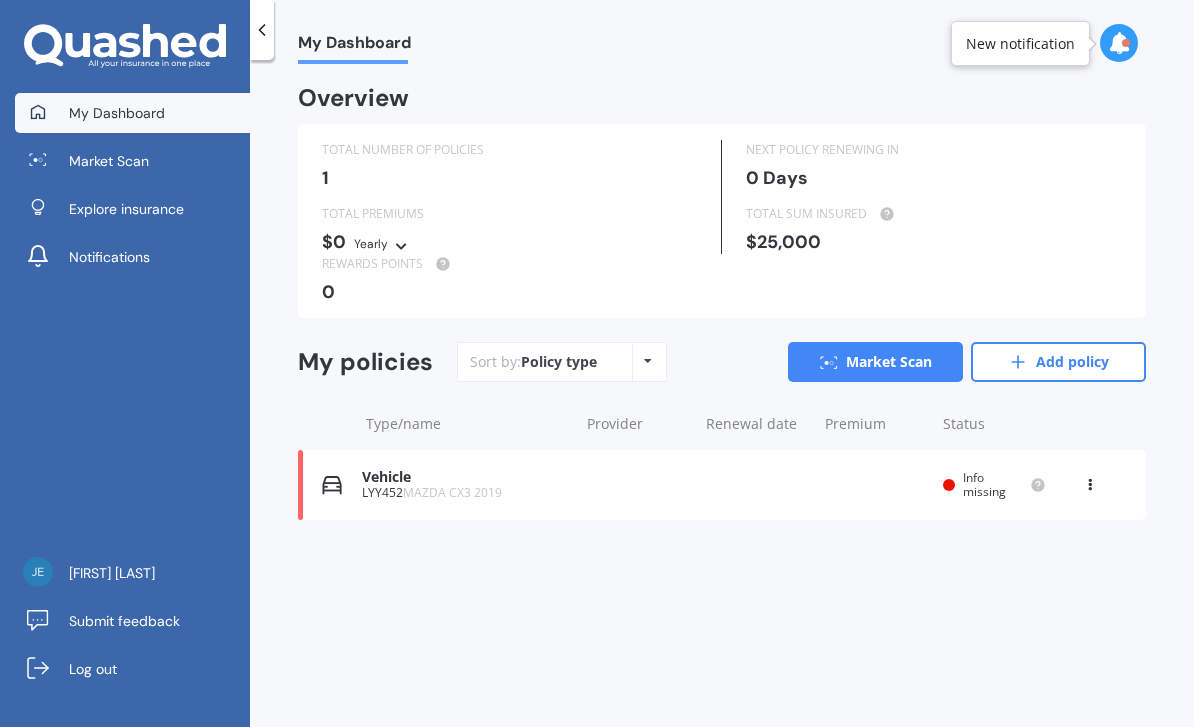 click at bounding box center [1090, 481] 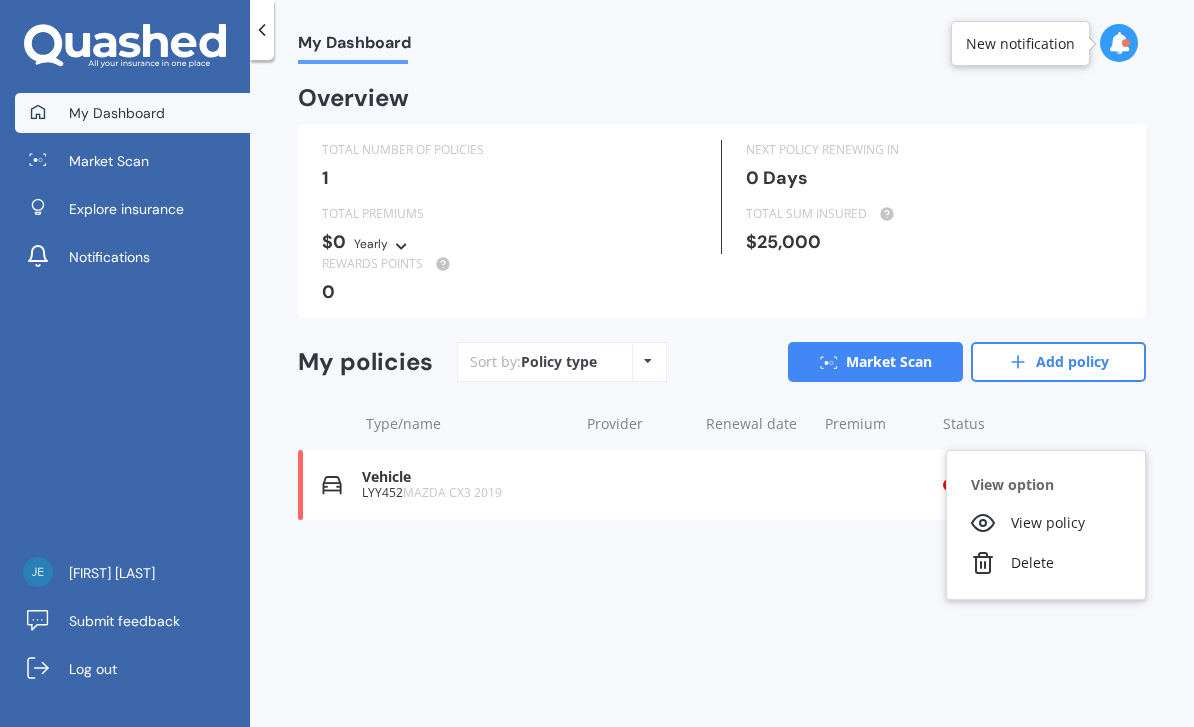 click on "View policy" at bounding box center (1046, 523) 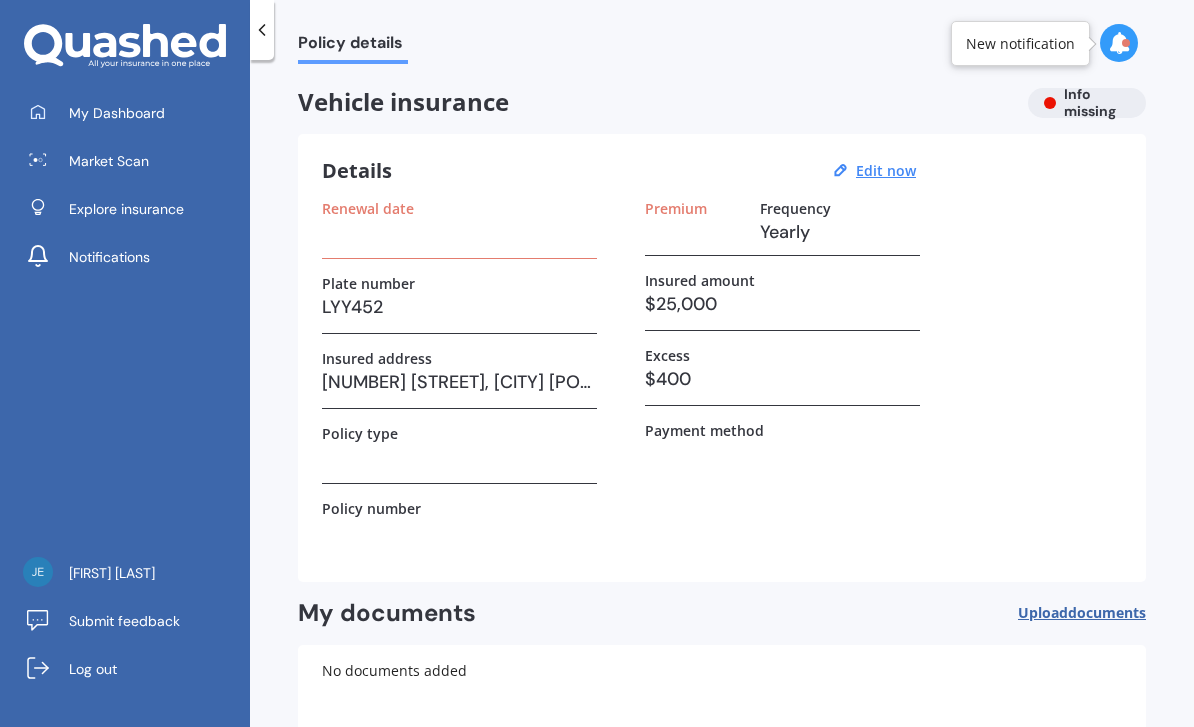 click on "Premium Frequency Yearly" at bounding box center (782, 228) 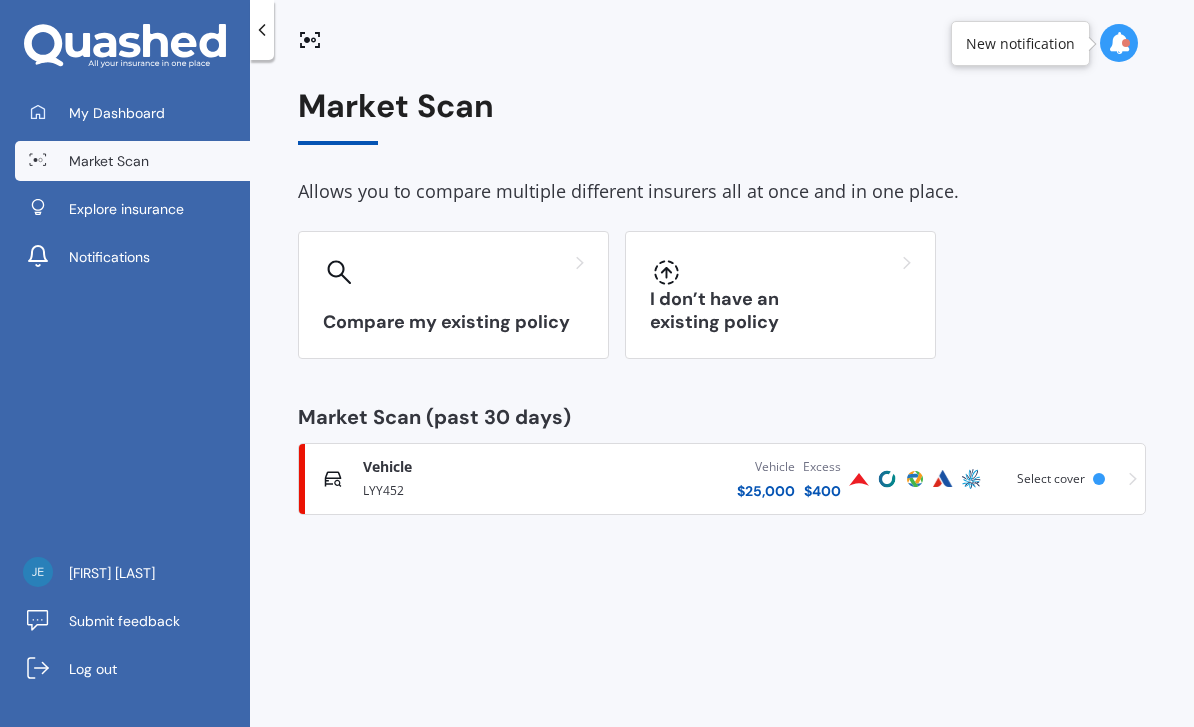 click on "Vehicle Comprehensive LYY452 Vehicle $ 25,000 Excess $ 400 Scanned a hour ago Select cover" at bounding box center [722, 479] 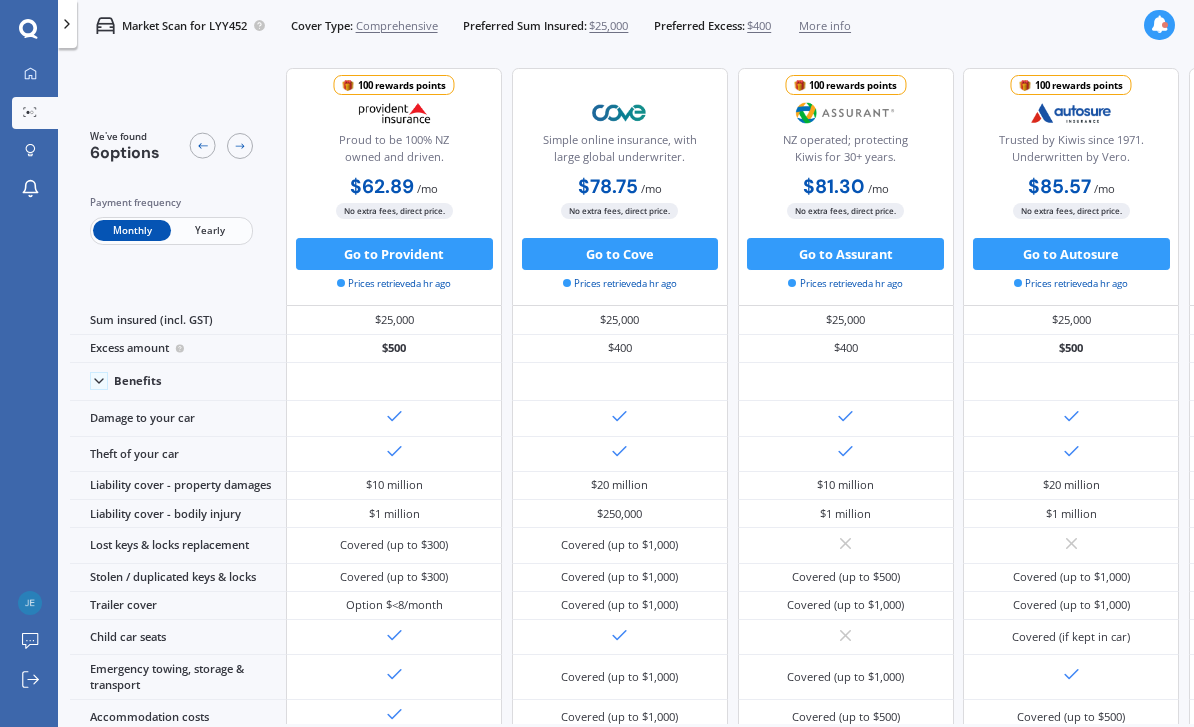 click on "$25,000" at bounding box center [608, 26] 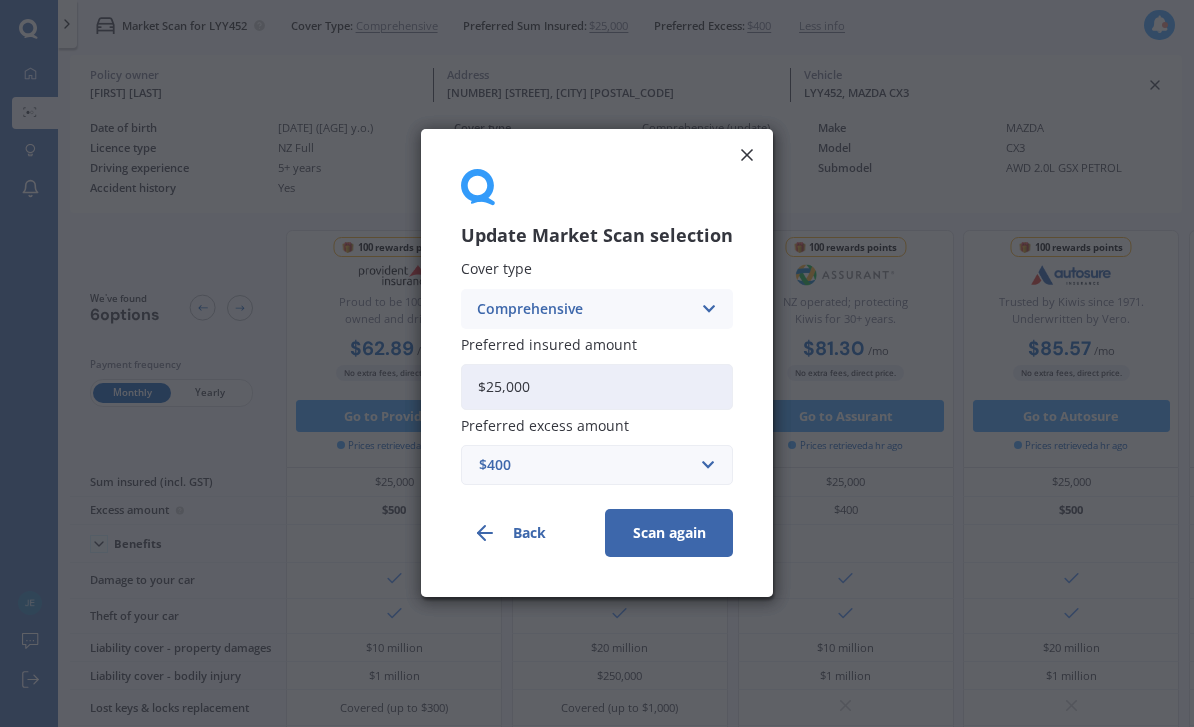 click on "$25,000" at bounding box center (597, 387) 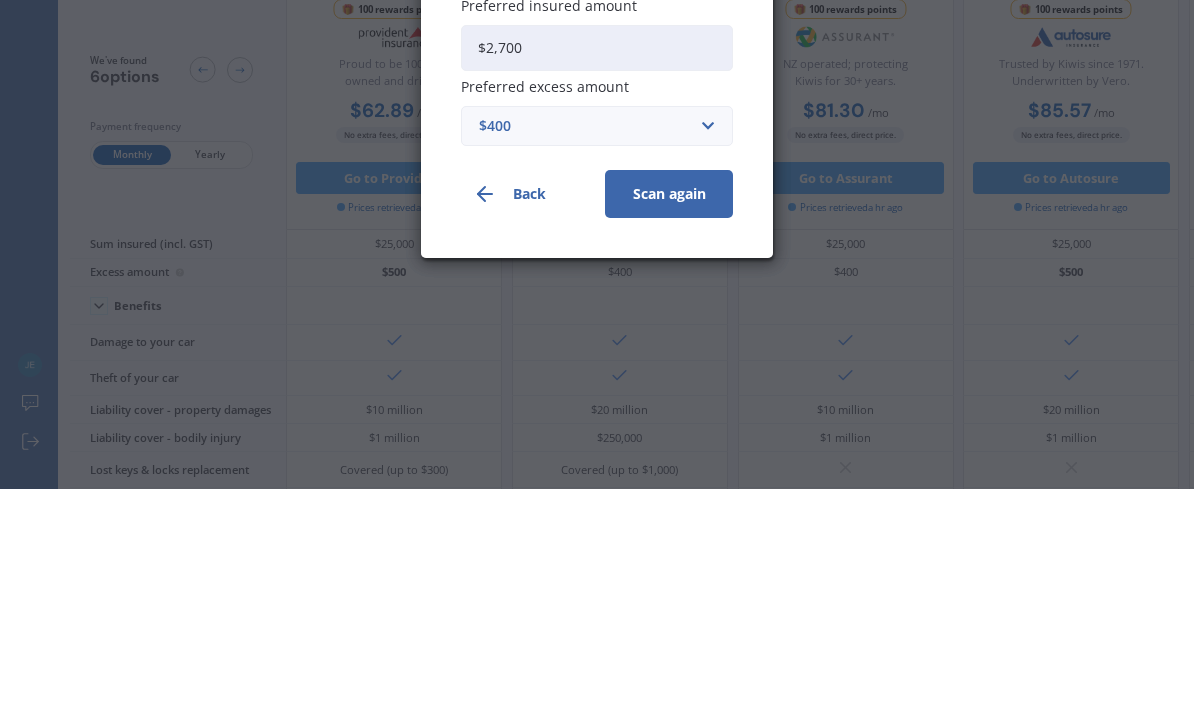 type on "$27,000" 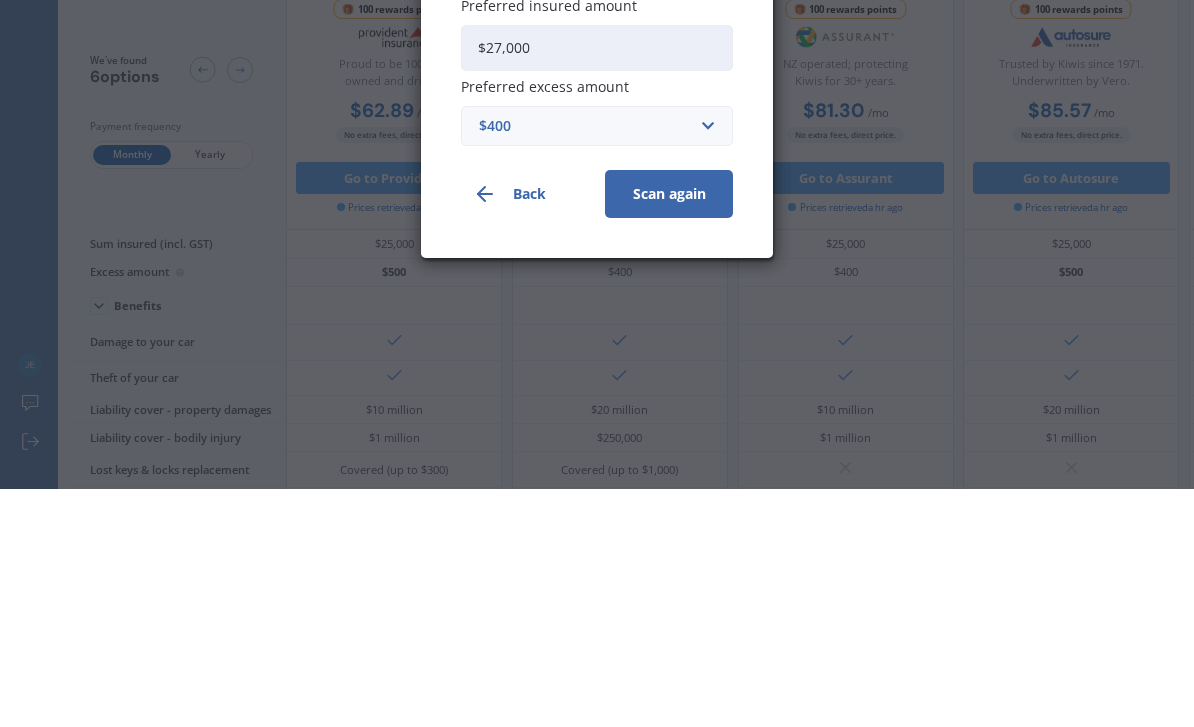 click on "Scan again" at bounding box center (669, 432) 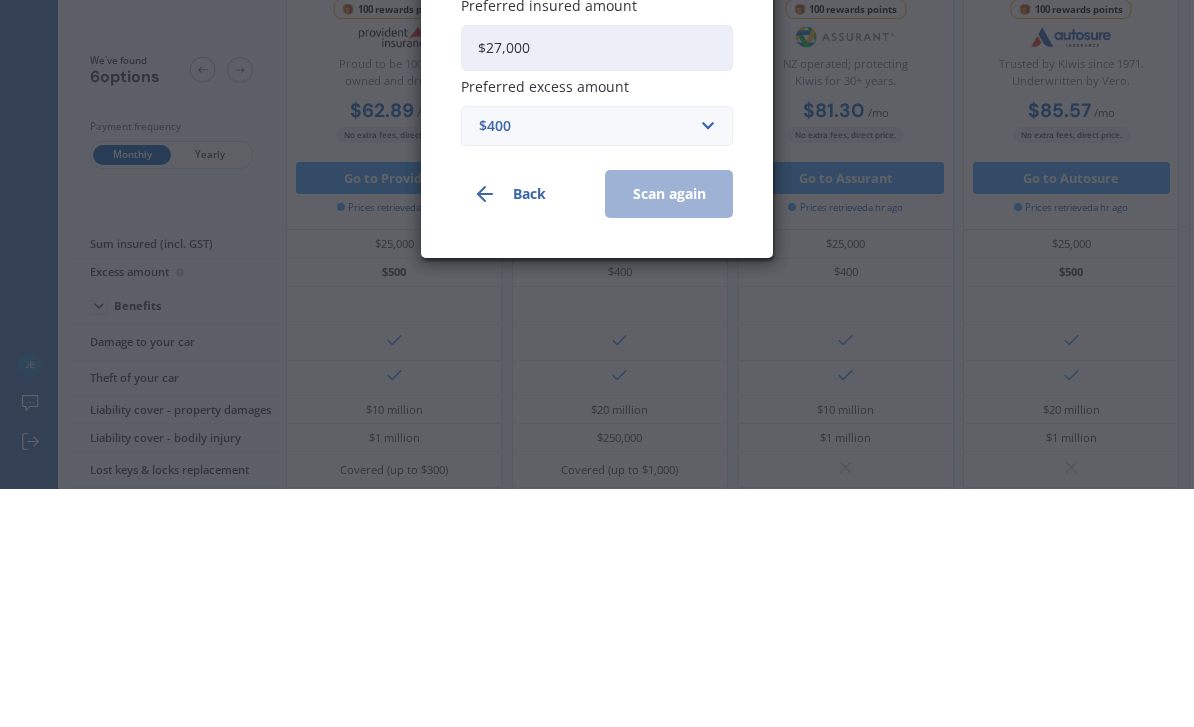 scroll, scrollTop: 64, scrollLeft: 0, axis: vertical 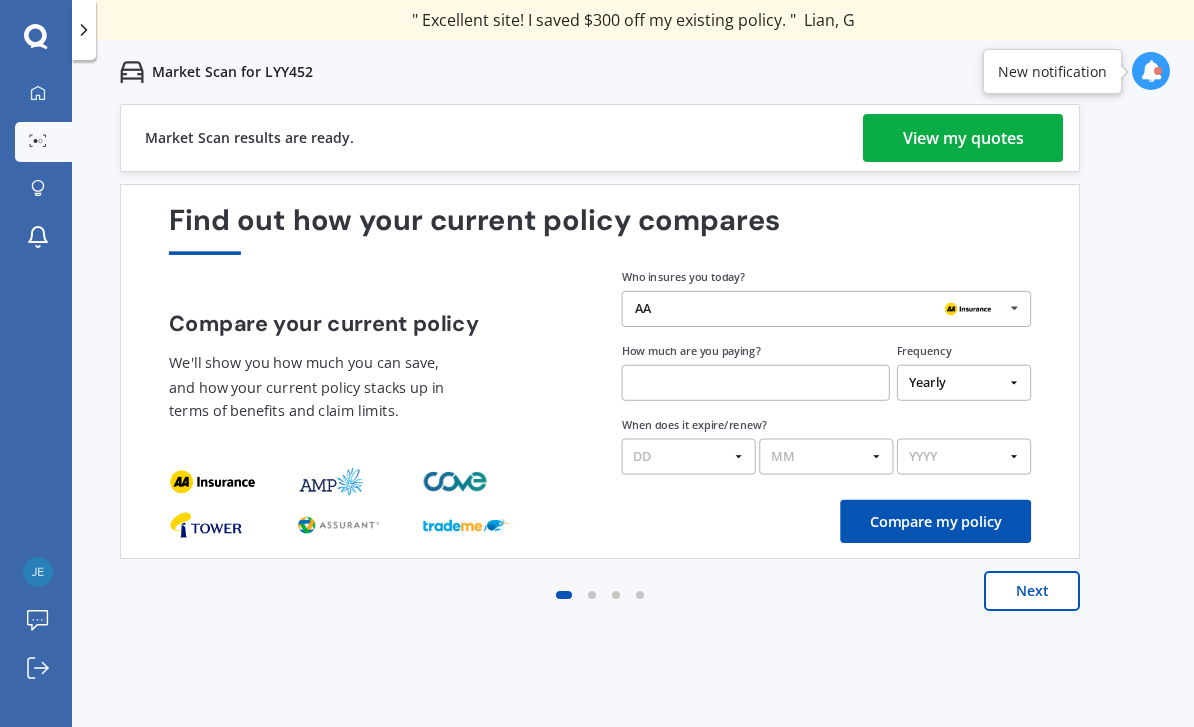 click on "View my quotes" at bounding box center [963, 138] 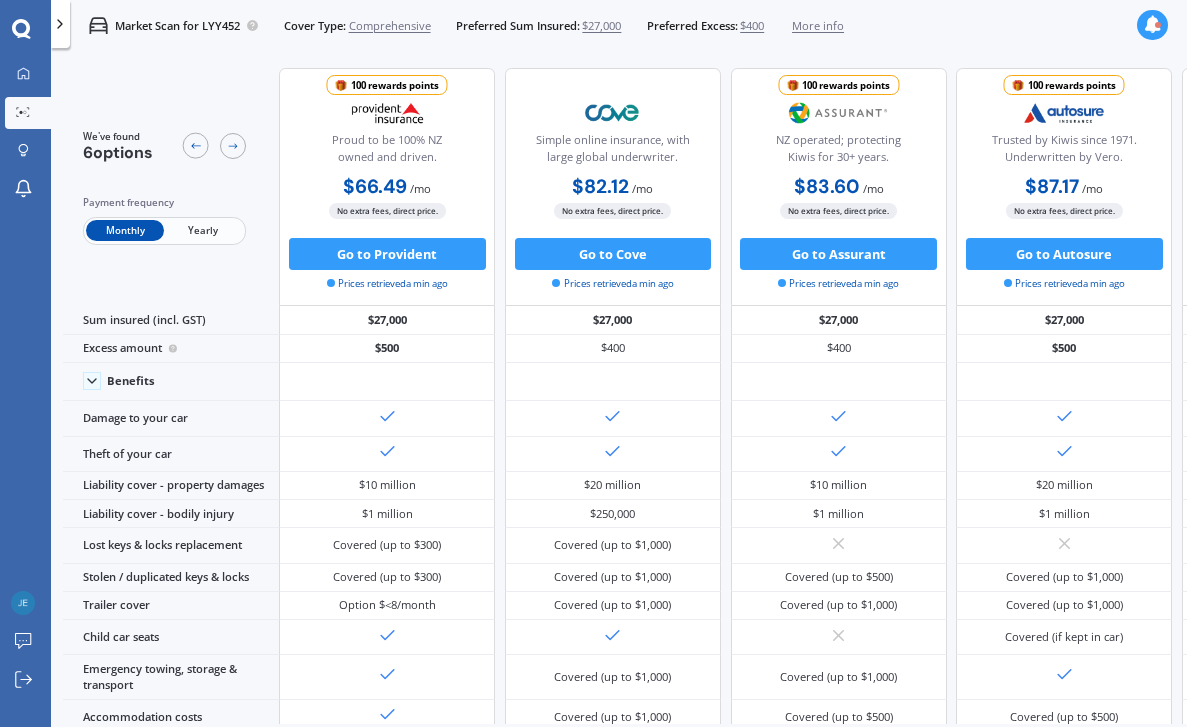 scroll, scrollTop: 0, scrollLeft: 7, axis: horizontal 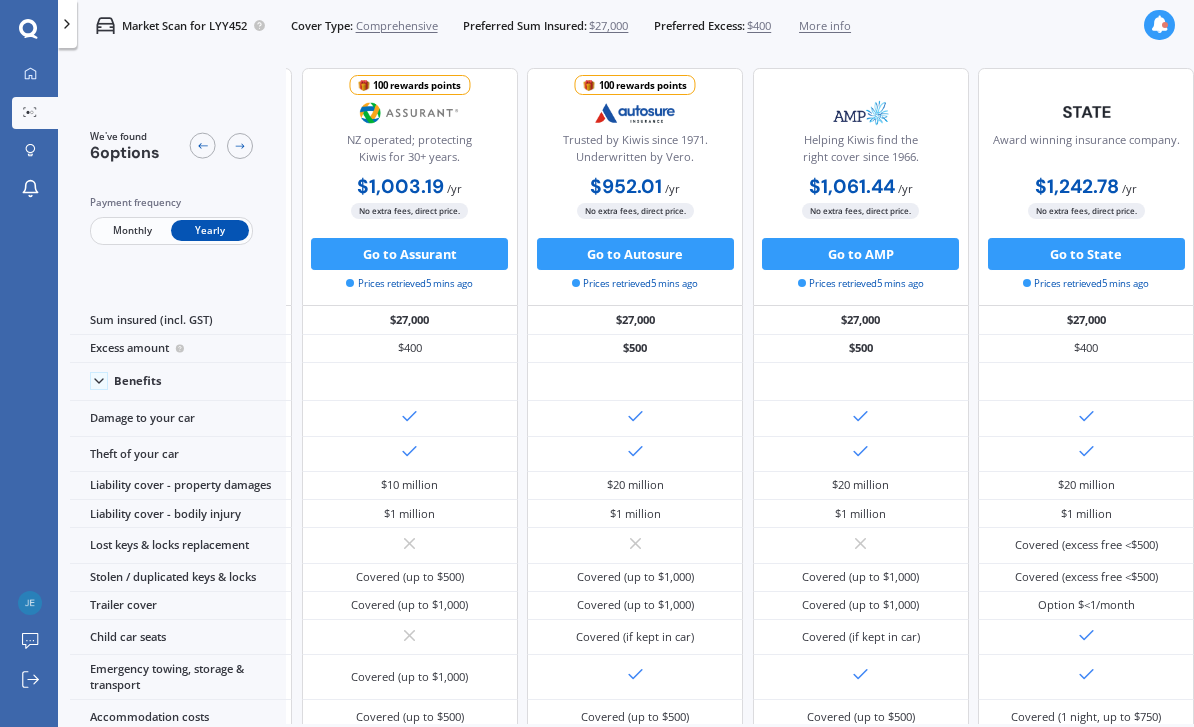 click 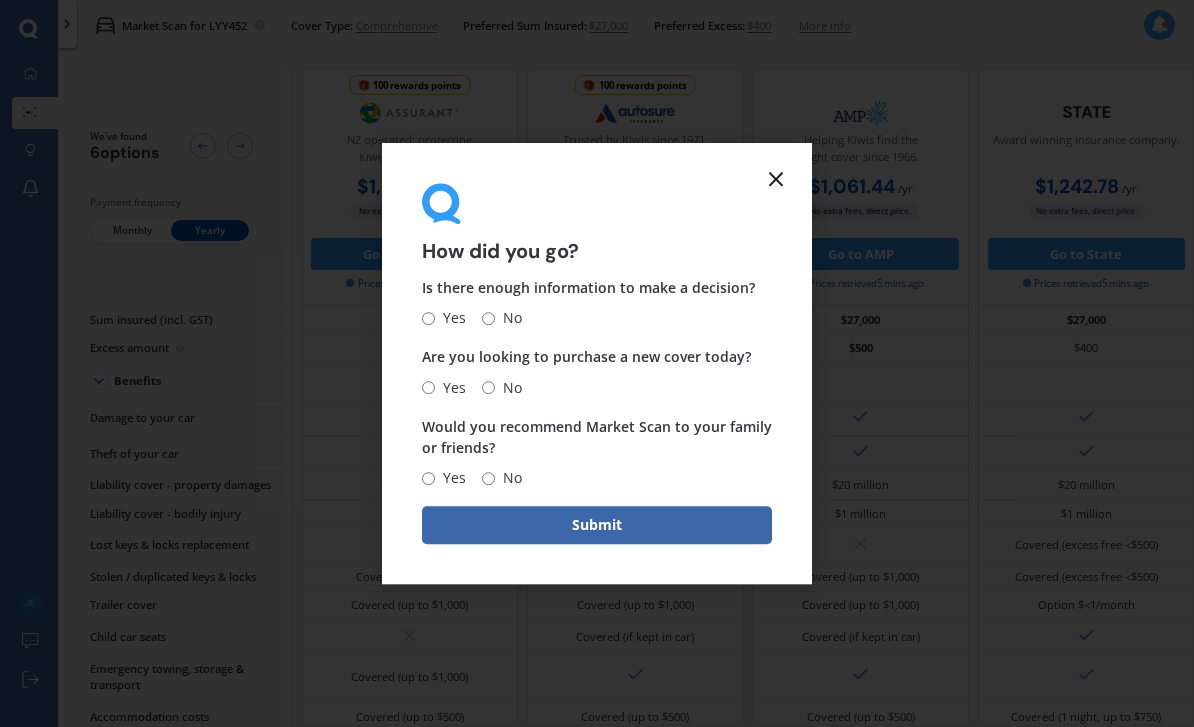 click 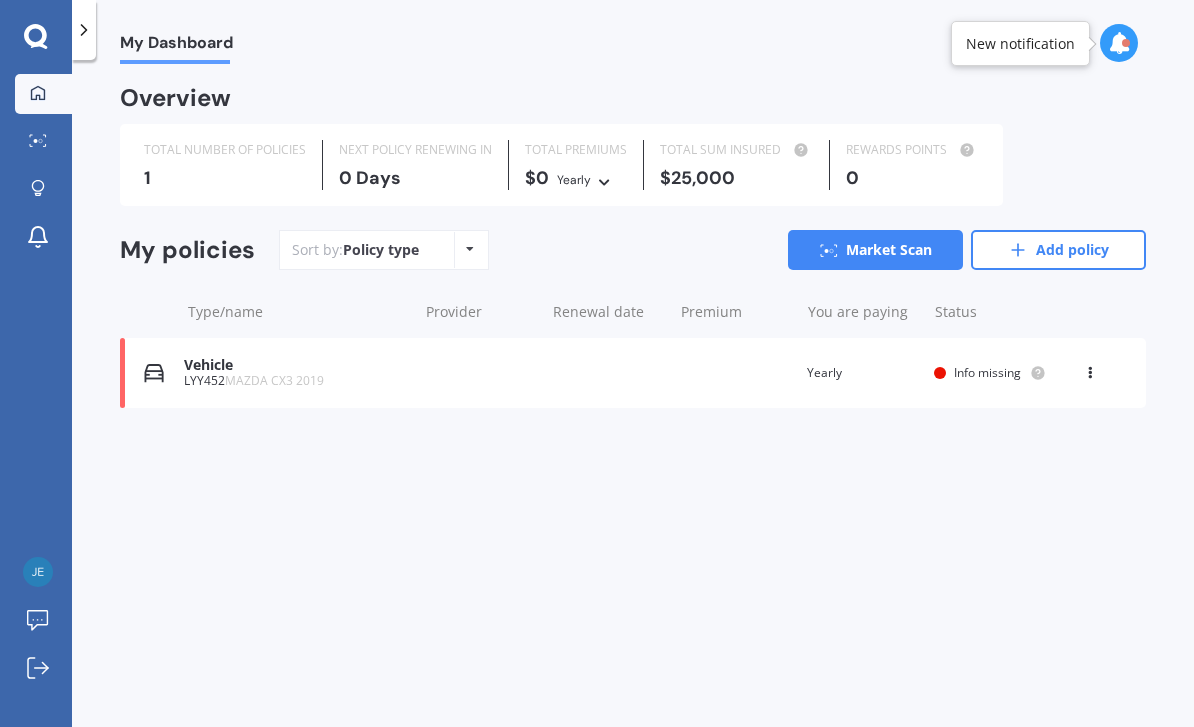 click on "My Dashboard" at bounding box center (176, 46) 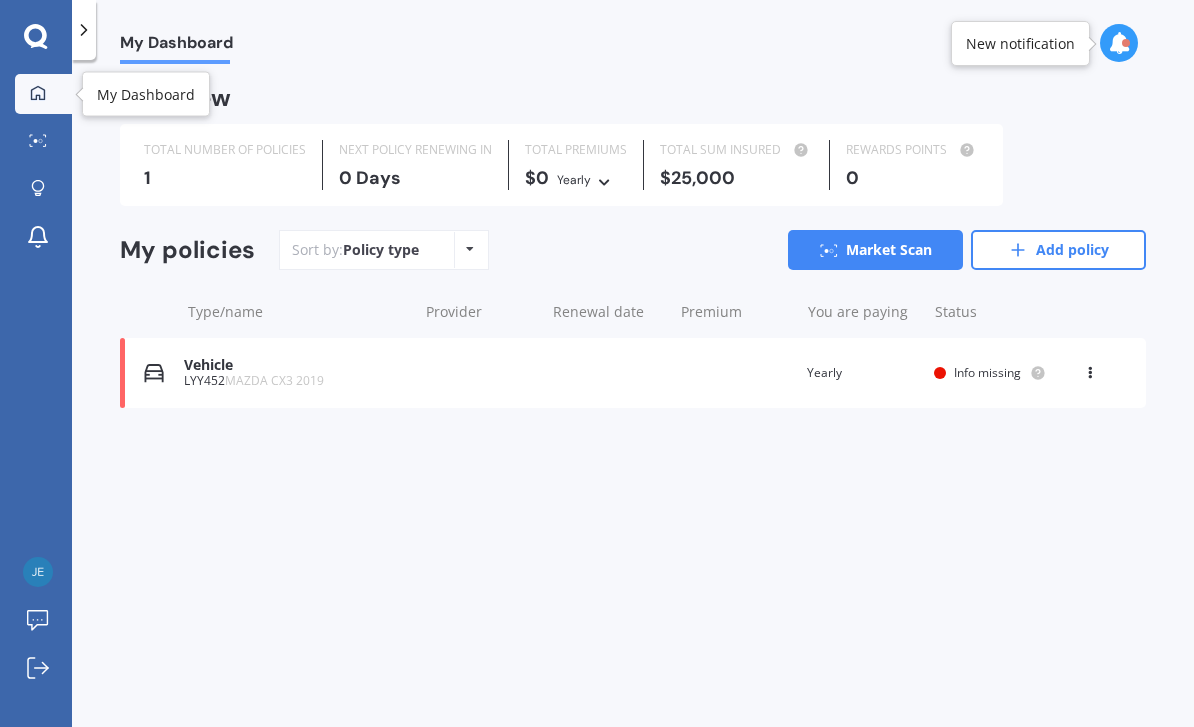 click 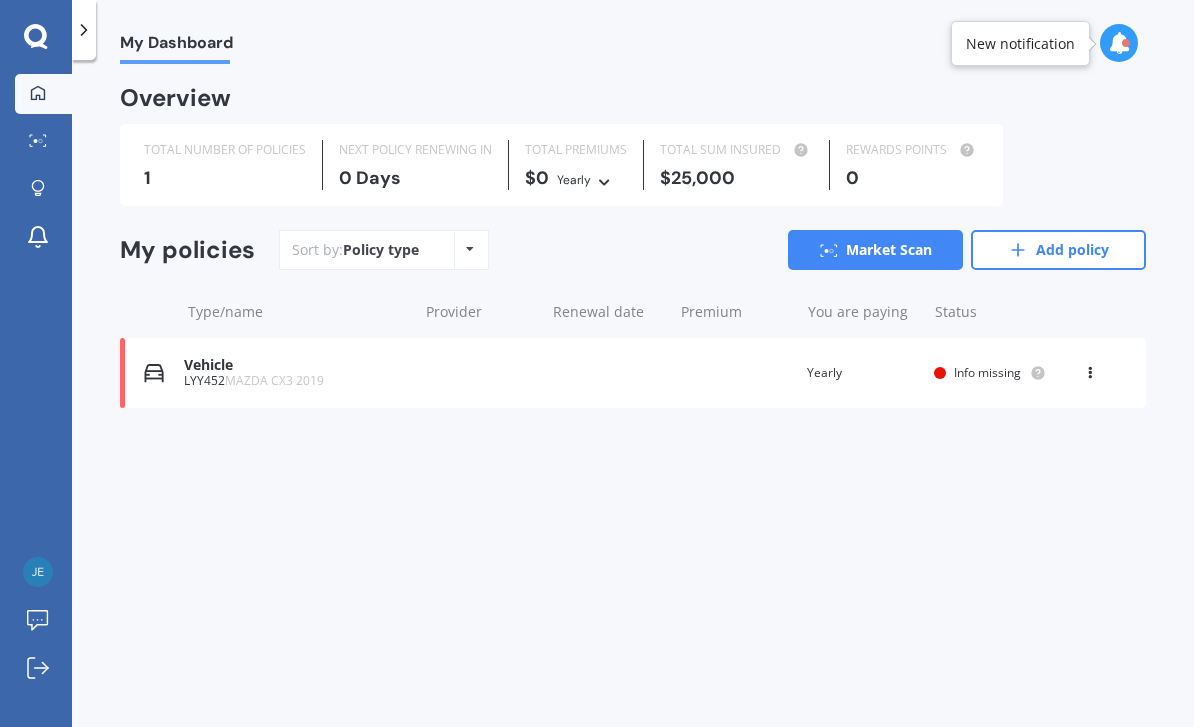 click on "Overview" at bounding box center [175, 98] 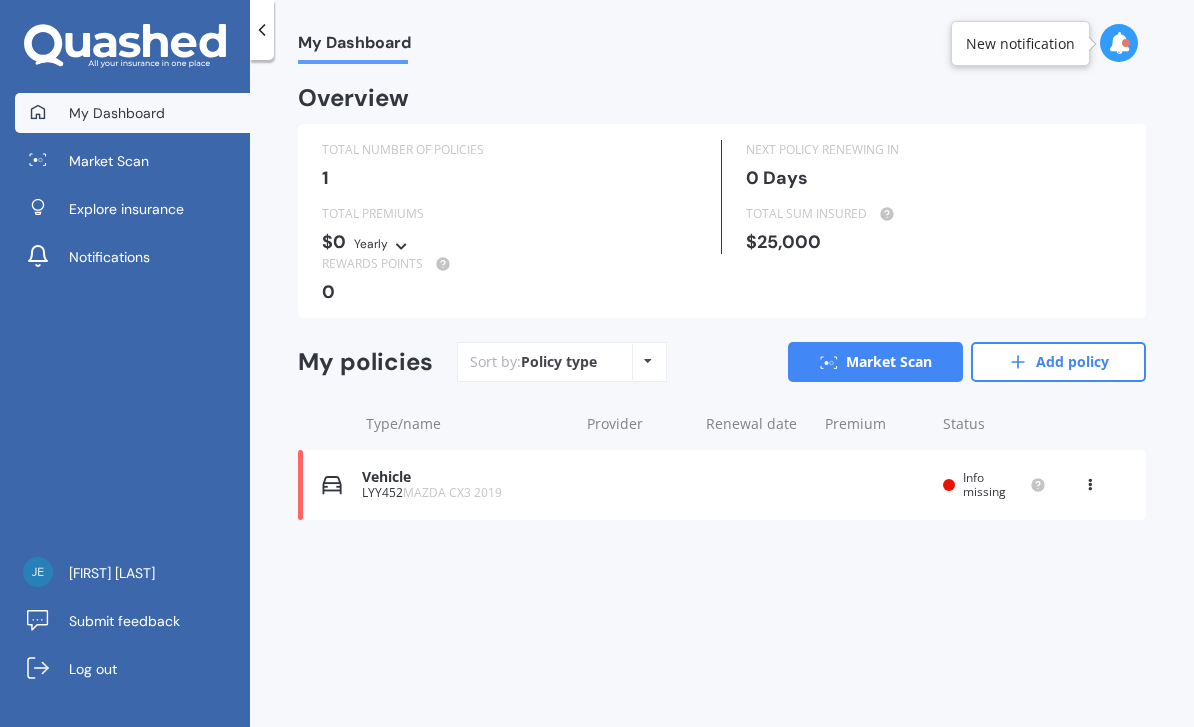 click on "Explore insurance" at bounding box center [126, 209] 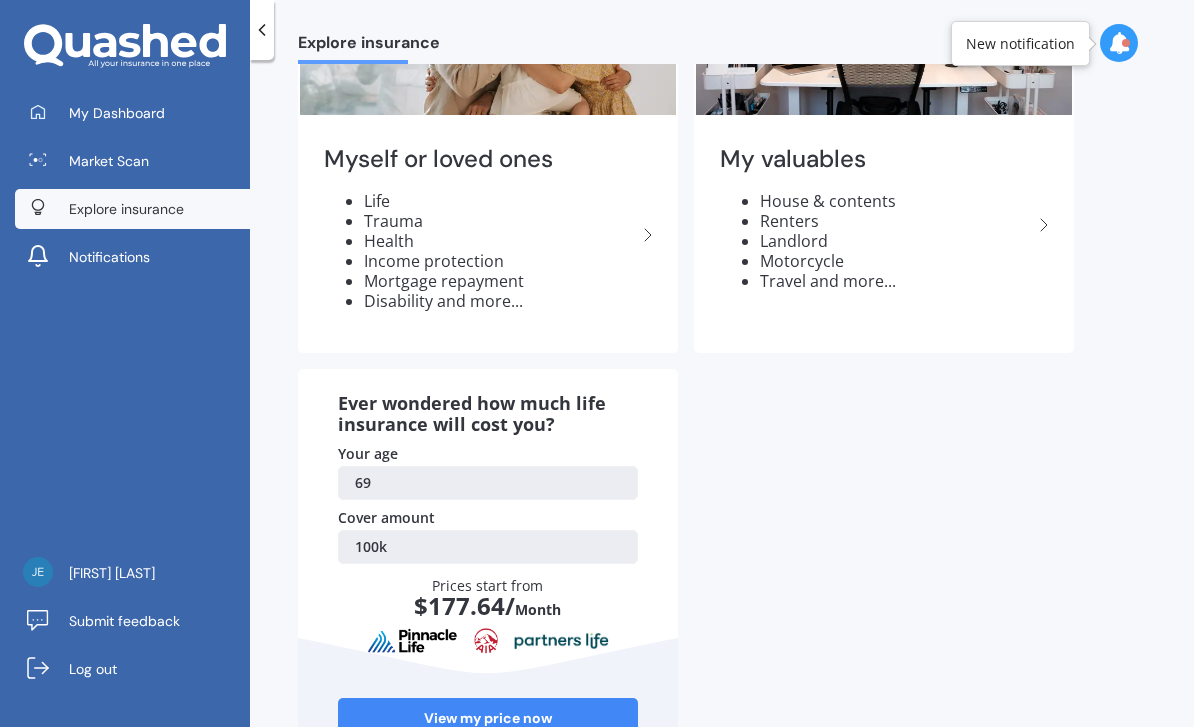 scroll, scrollTop: 182, scrollLeft: 0, axis: vertical 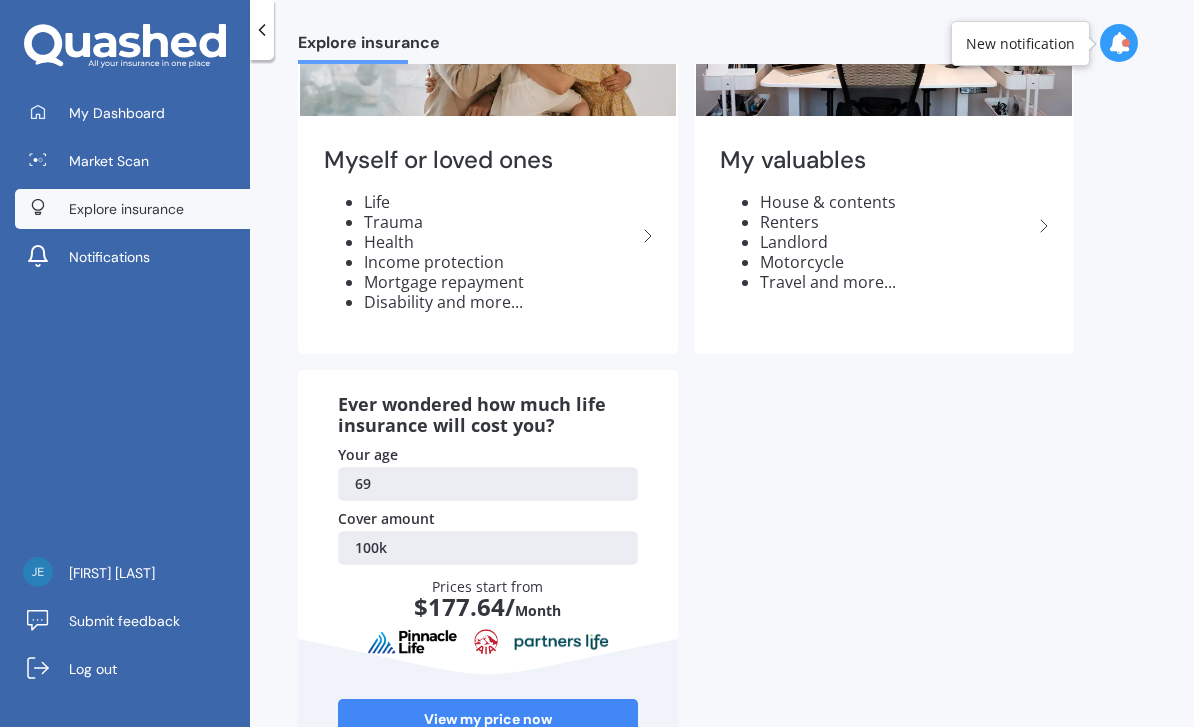 click on "Market Scan" at bounding box center (109, 161) 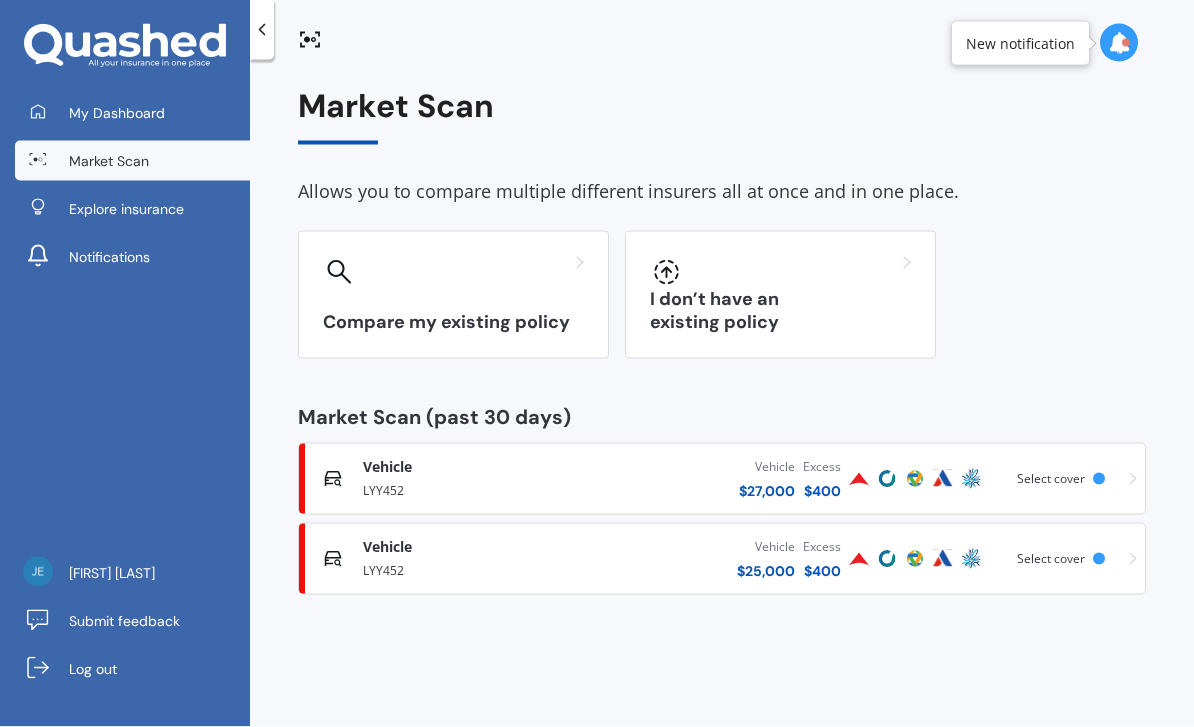 scroll, scrollTop: 64, scrollLeft: 0, axis: vertical 